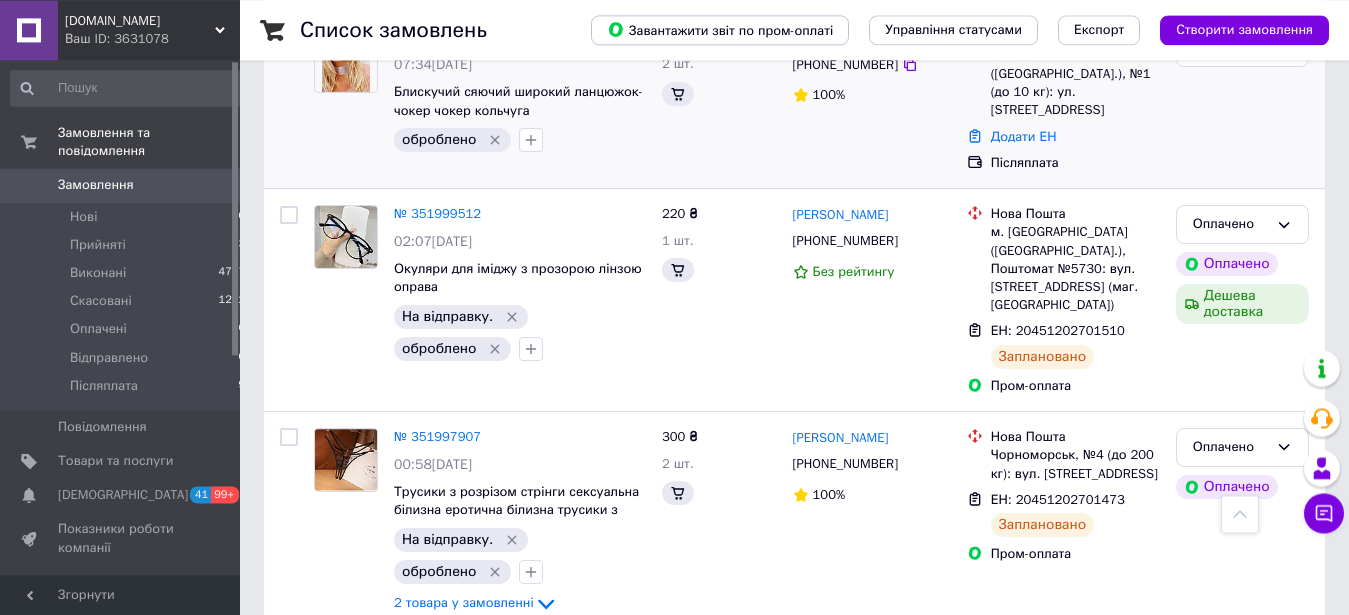 scroll, scrollTop: 0, scrollLeft: 0, axis: both 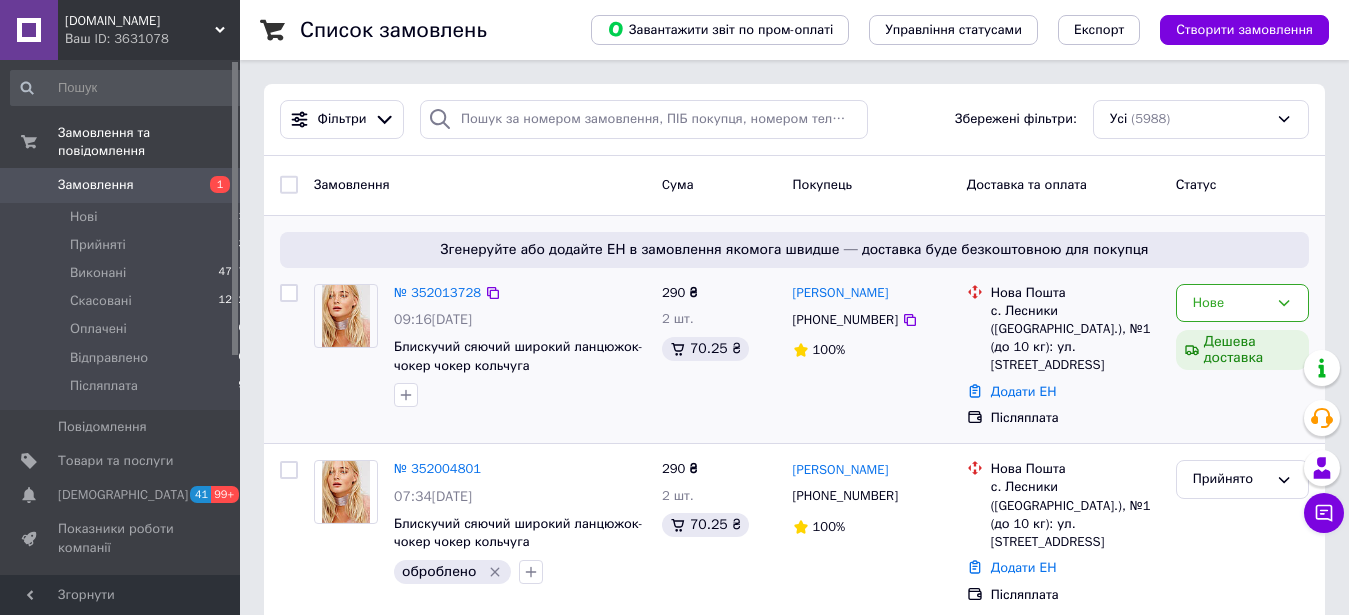 click on "№ 352013728" at bounding box center [437, 293] 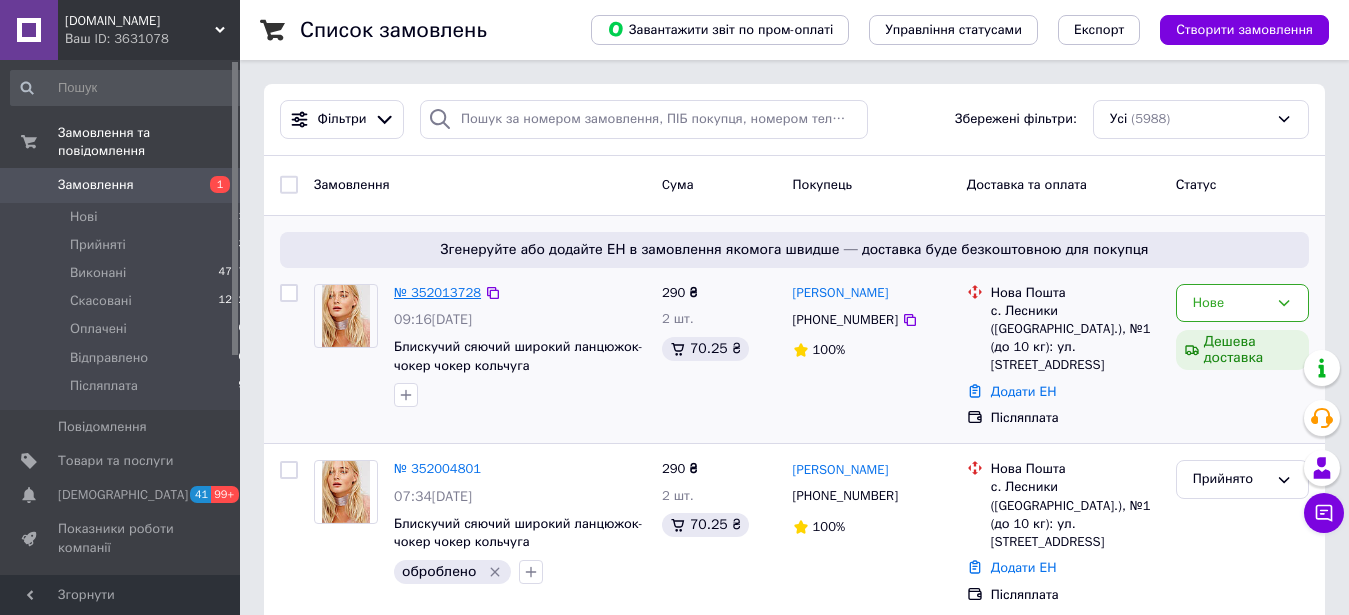 click on "№ 352013728" at bounding box center (437, 292) 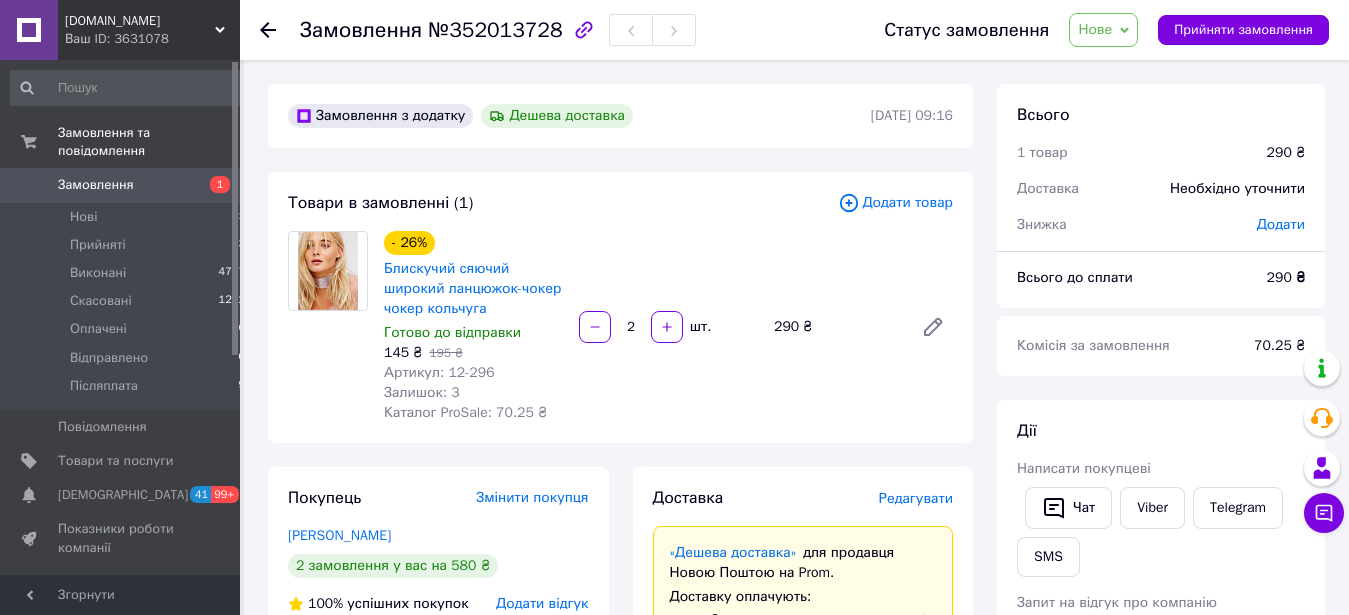 click on "Нове" at bounding box center (1095, 29) 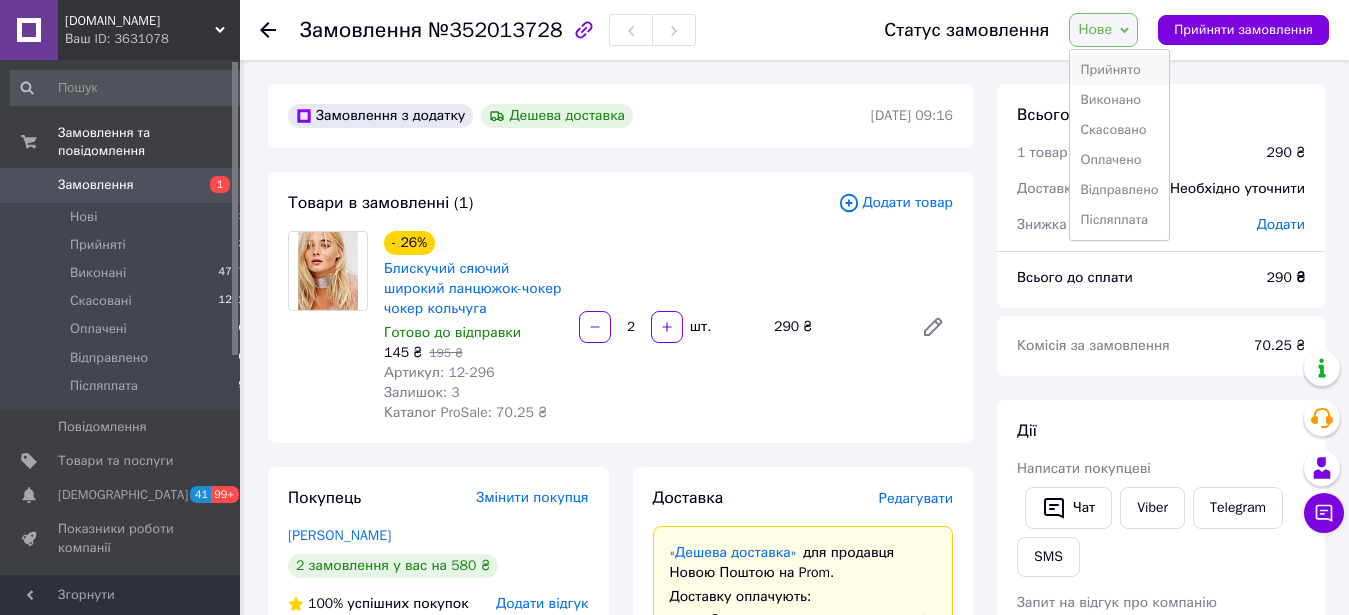 click on "Прийнято" at bounding box center (1119, 70) 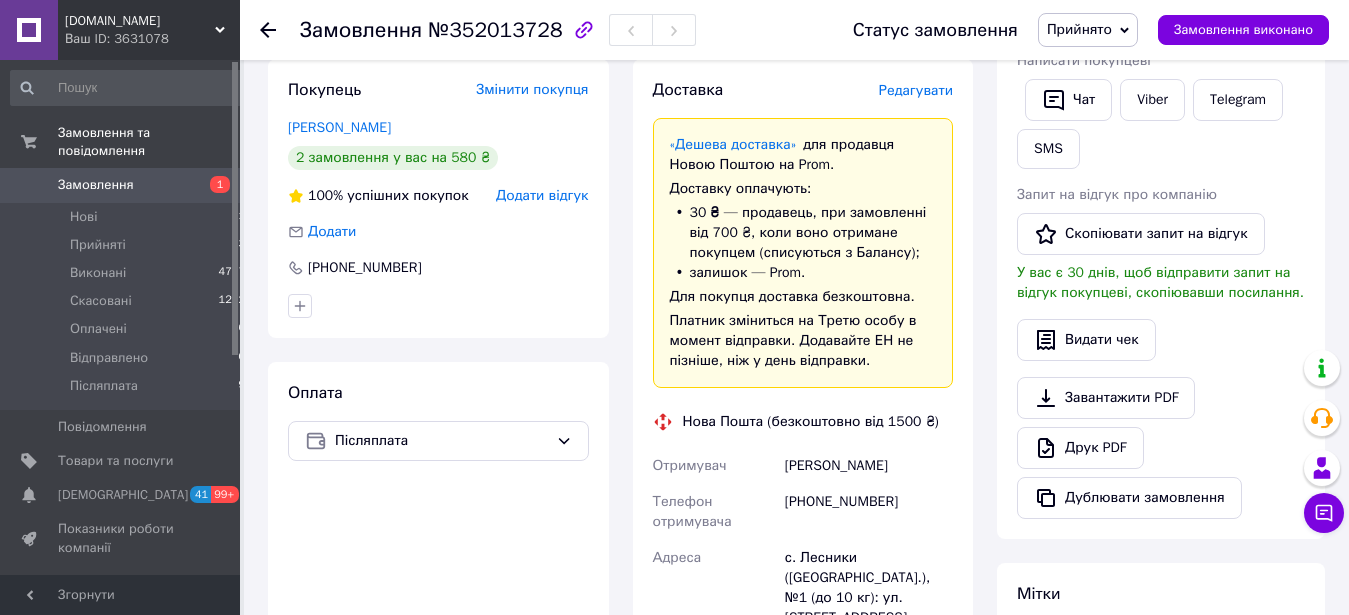 scroll, scrollTop: 0, scrollLeft: 0, axis: both 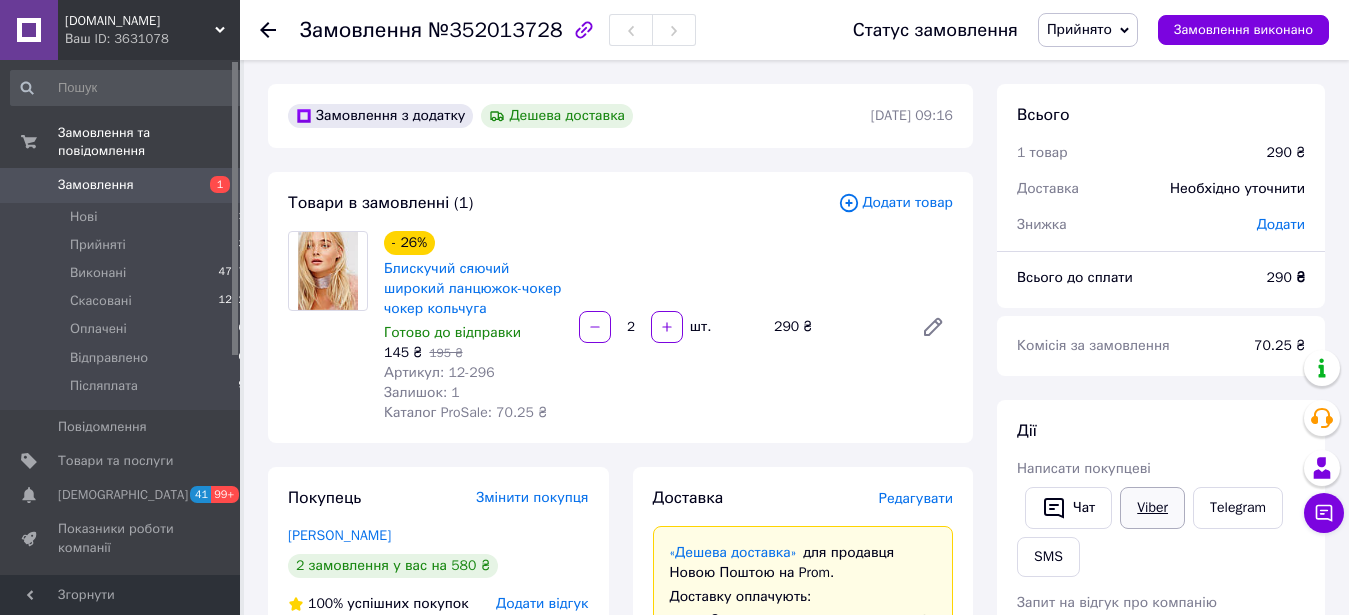 click on "Viber" at bounding box center (1152, 508) 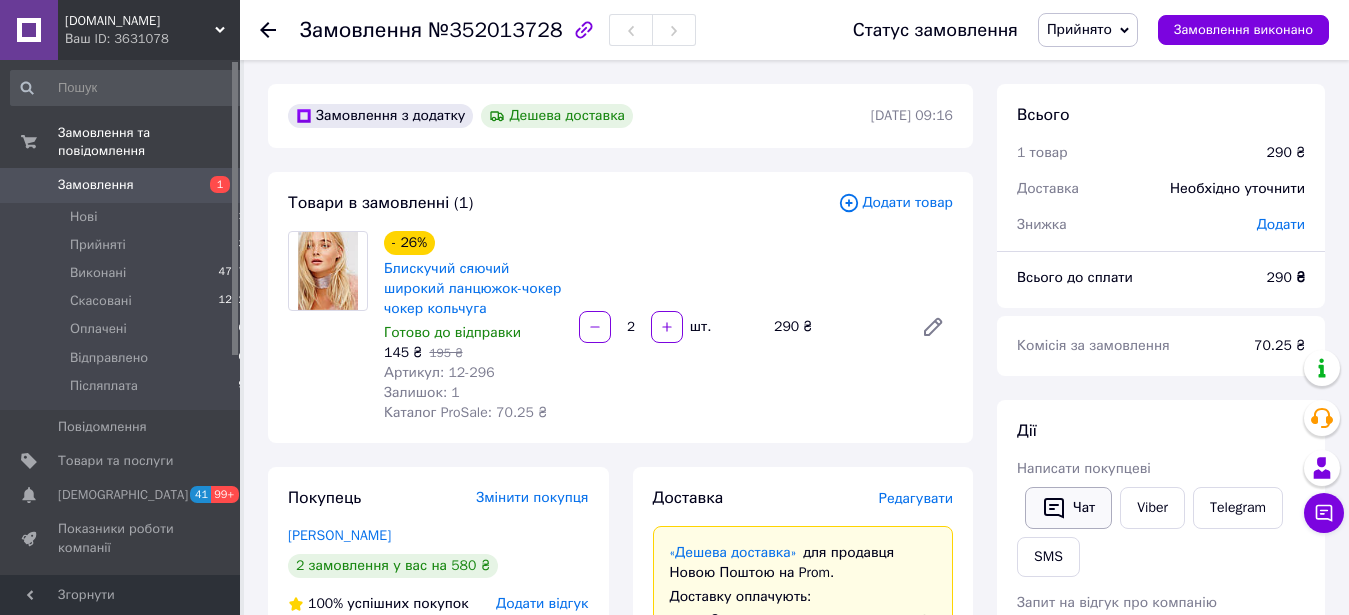 click on "Чат" at bounding box center (1068, 508) 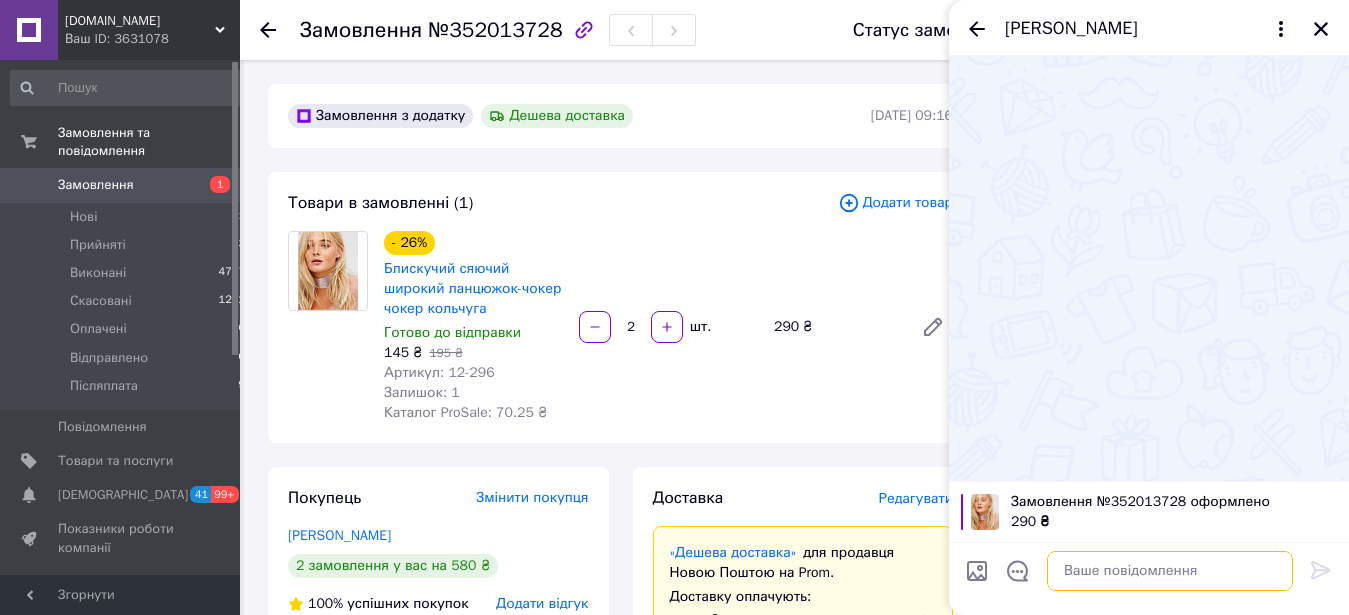 click at bounding box center [1170, 571] 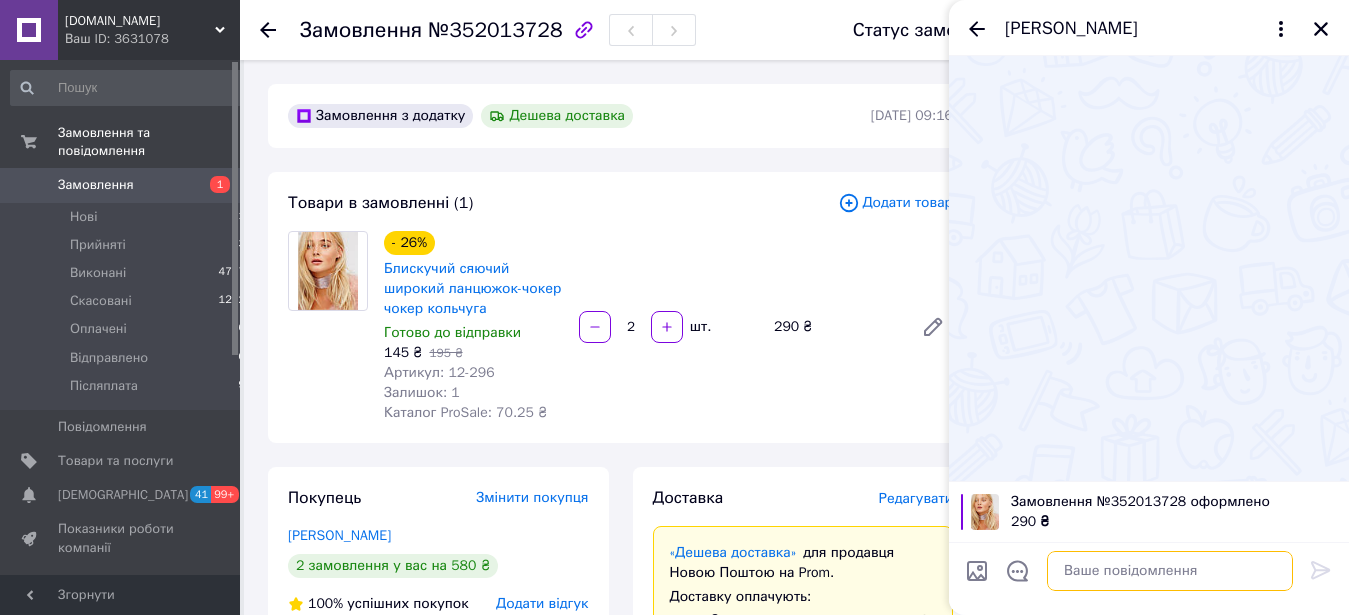 click at bounding box center [1170, 571] 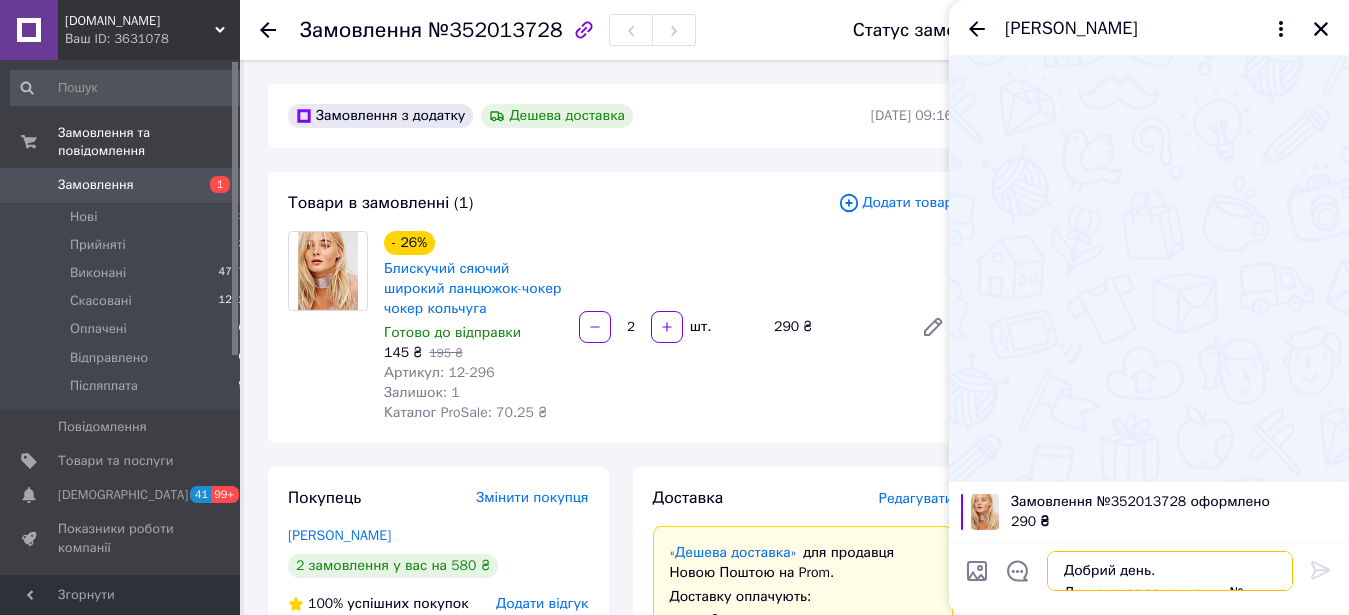 scroll, scrollTop: 46, scrollLeft: 0, axis: vertical 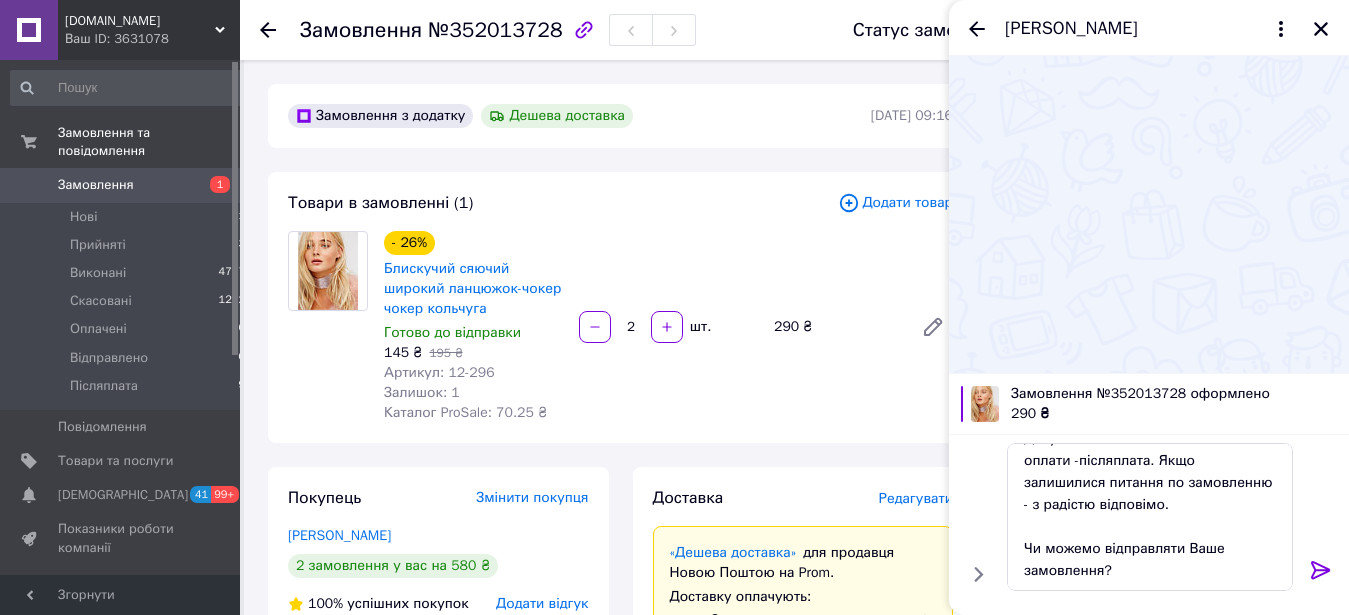 click on "Замовлення №352013728 оформлено" at bounding box center [1174, 394] 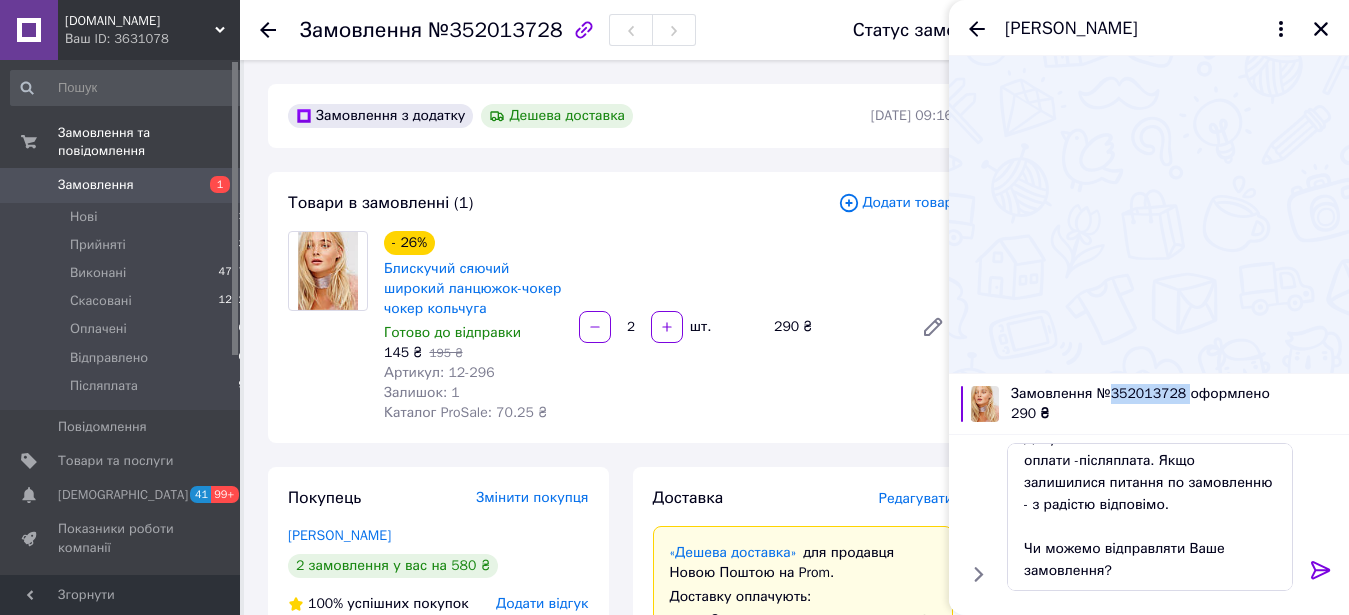 click on "Замовлення №352013728 оформлено" at bounding box center [1174, 394] 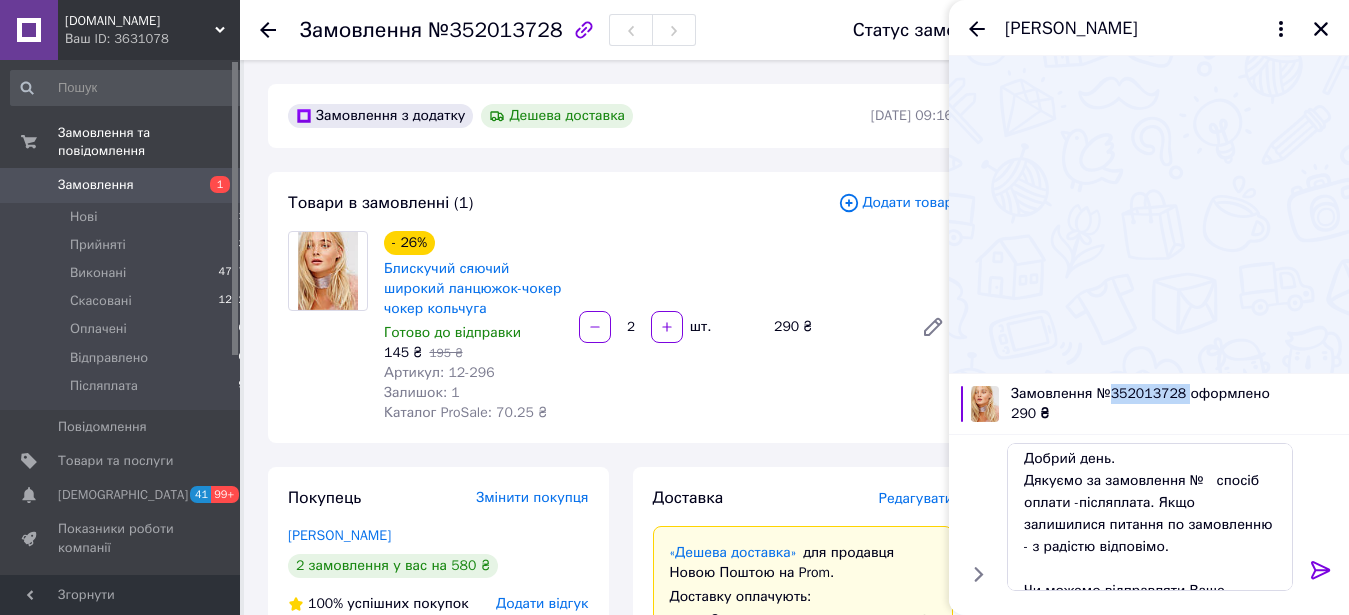 scroll, scrollTop: 0, scrollLeft: 0, axis: both 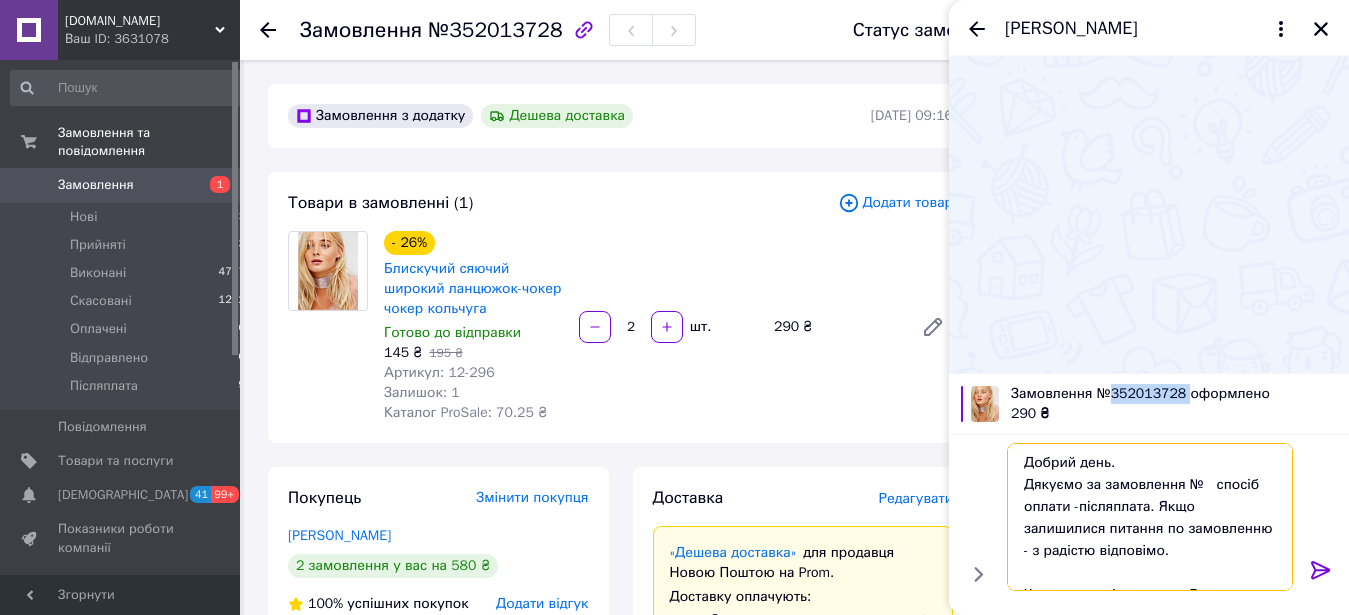 click on "Добрий день.
Дякуємо за замовлення №   спосіб оплати -післяплата. Якщо залишилися питання по замовленню - з радістю відповімо.
Чи можемо відправляти Ваше замовлення?" at bounding box center [1150, 517] 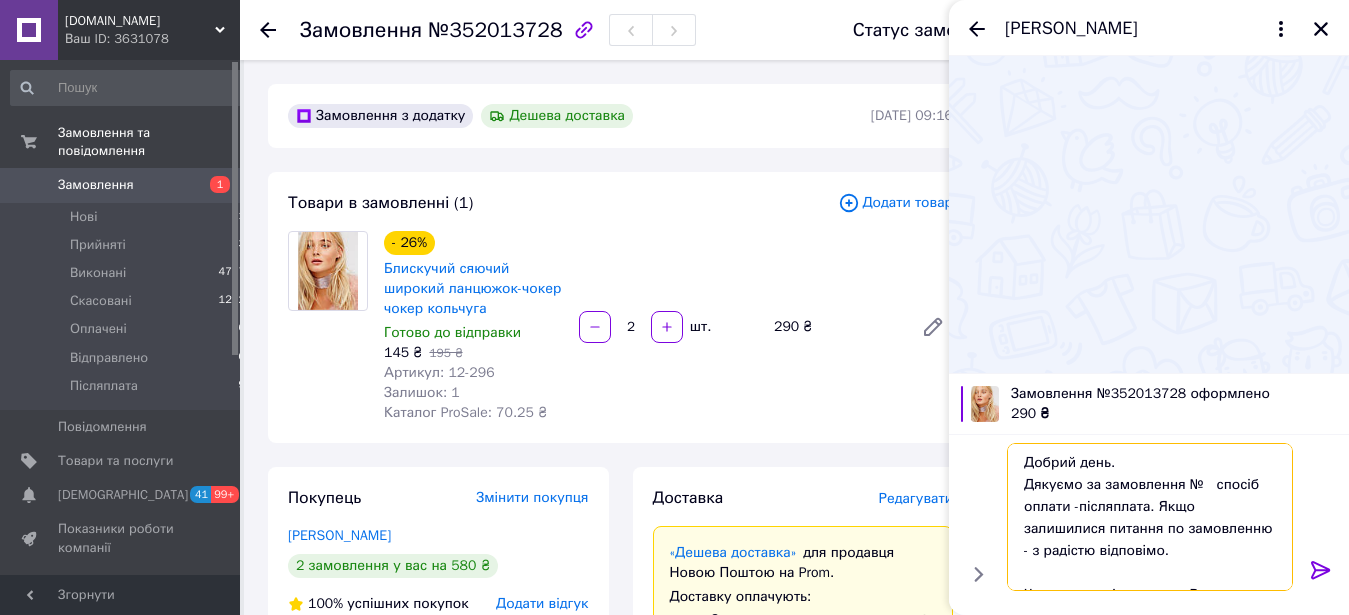 paste on "352013728" 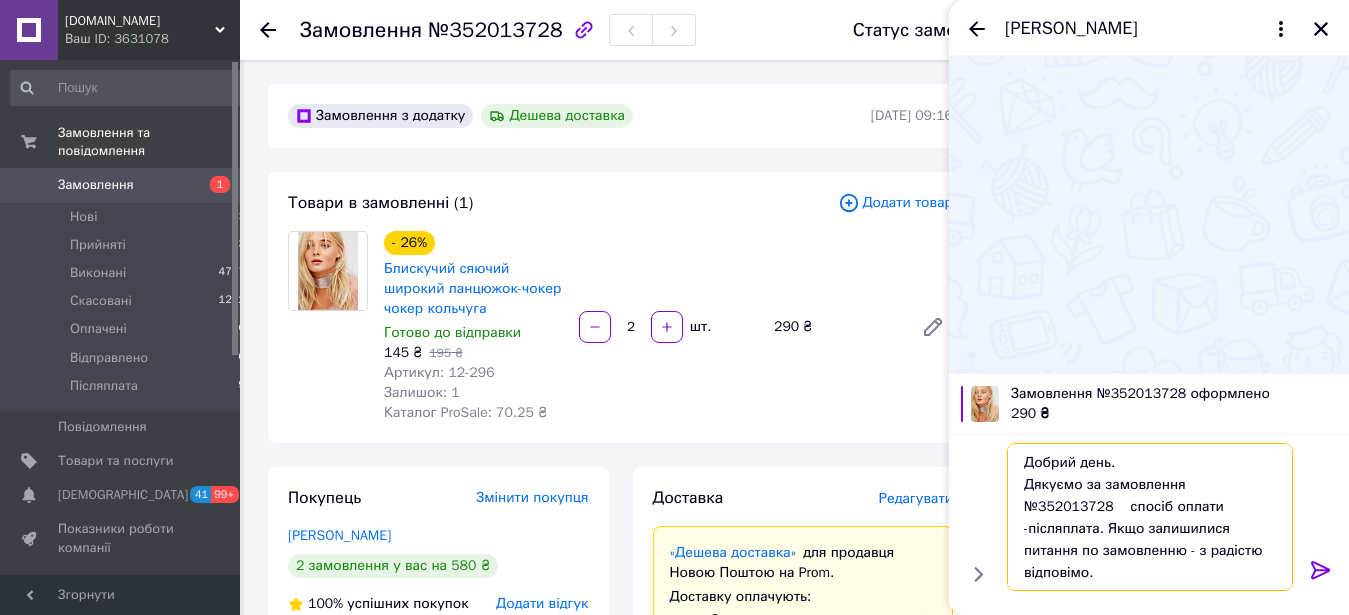 type on "Добрий день.
Дякуємо за замовлення №352013728    спосіб оплати -післяплата. Якщо залишилися питання по замовленню - з радістю відповімо.
Чи можемо відправляти Ваше замовлення?" 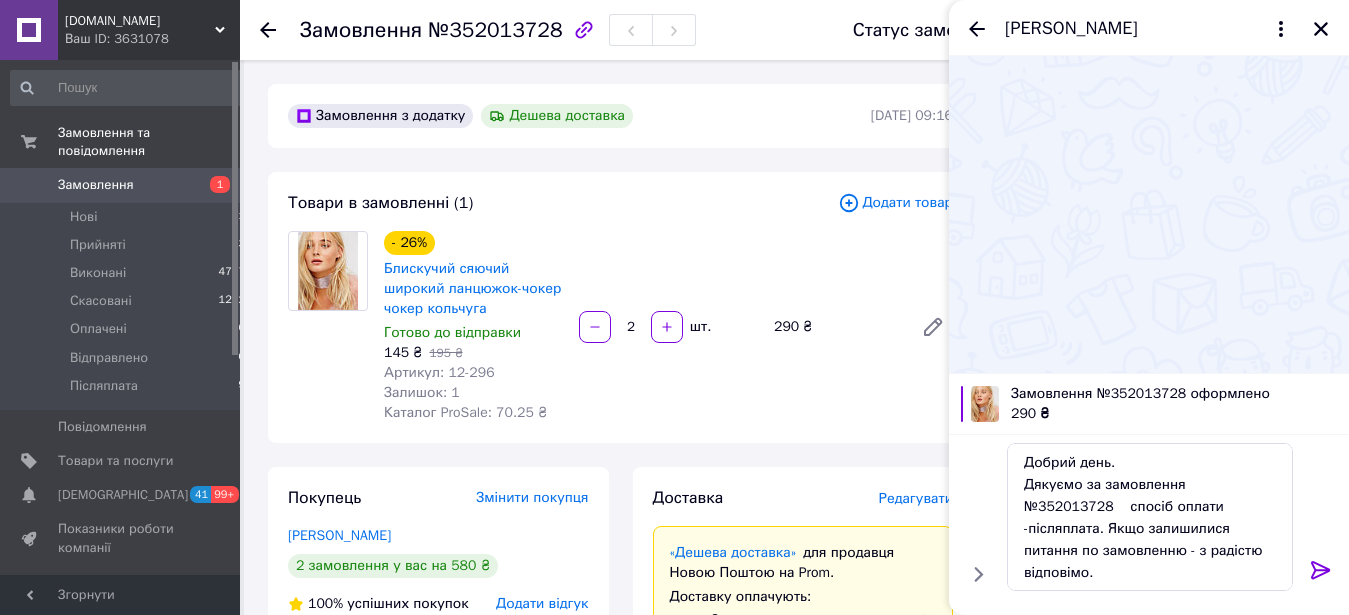 click 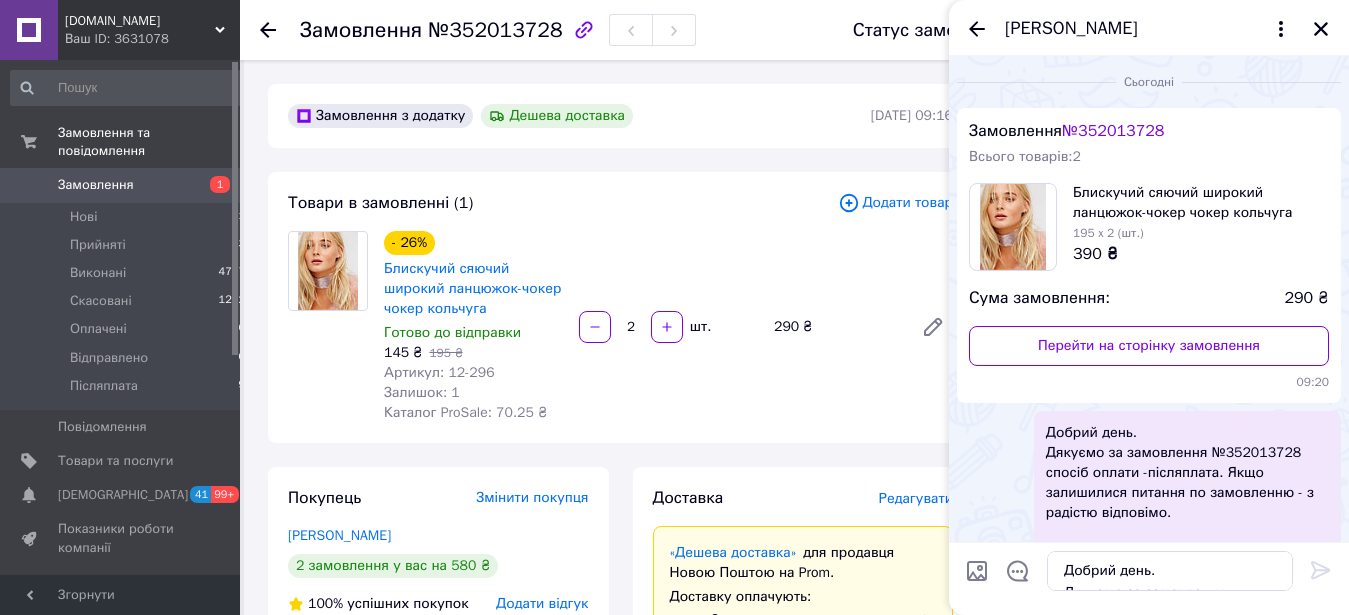 type 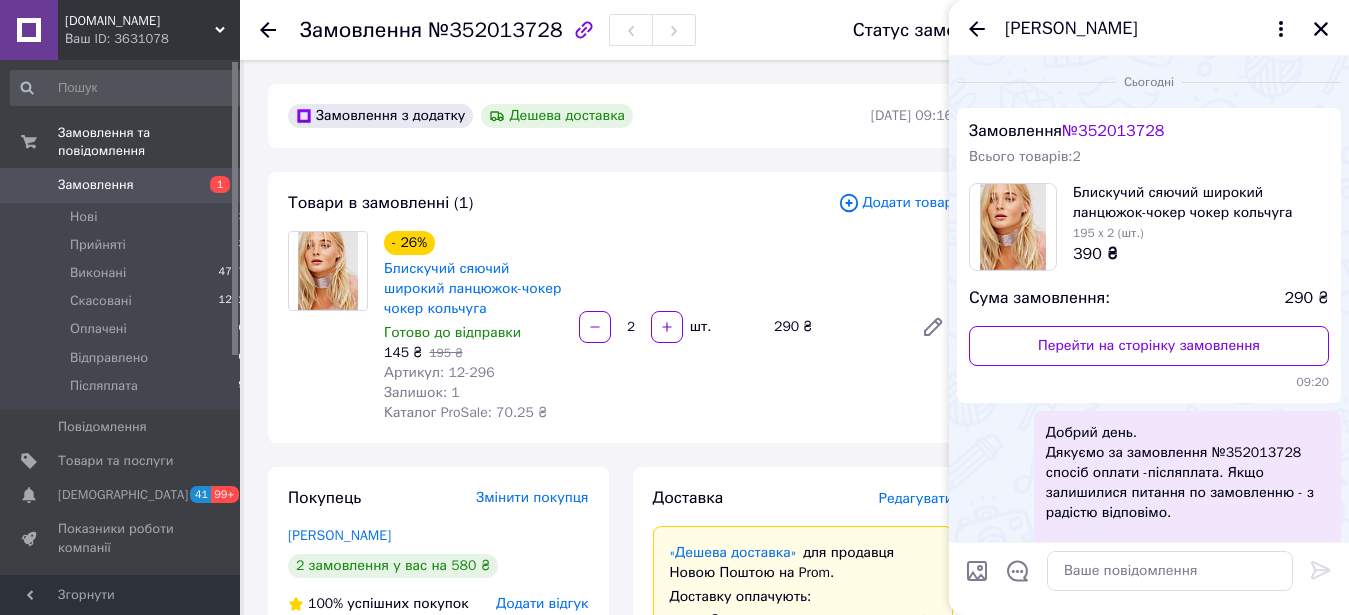 drag, startPoint x: 1317, startPoint y: 38, endPoint x: 1236, endPoint y: 68, distance: 86.37708 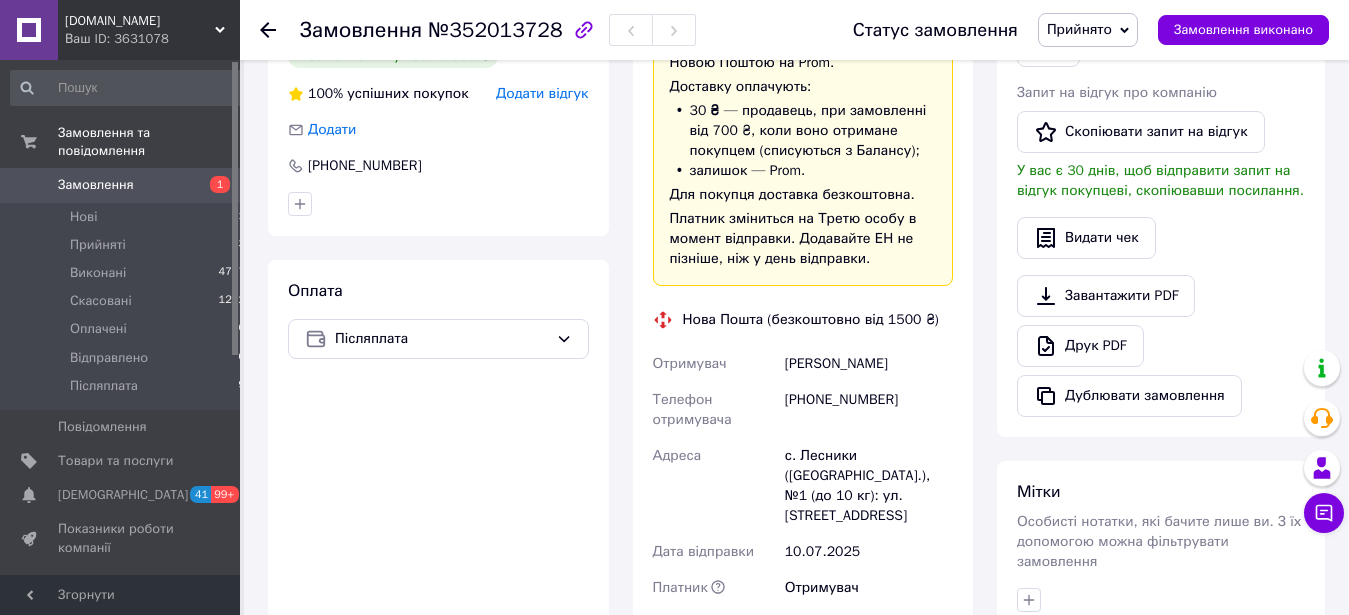 scroll, scrollTop: 714, scrollLeft: 0, axis: vertical 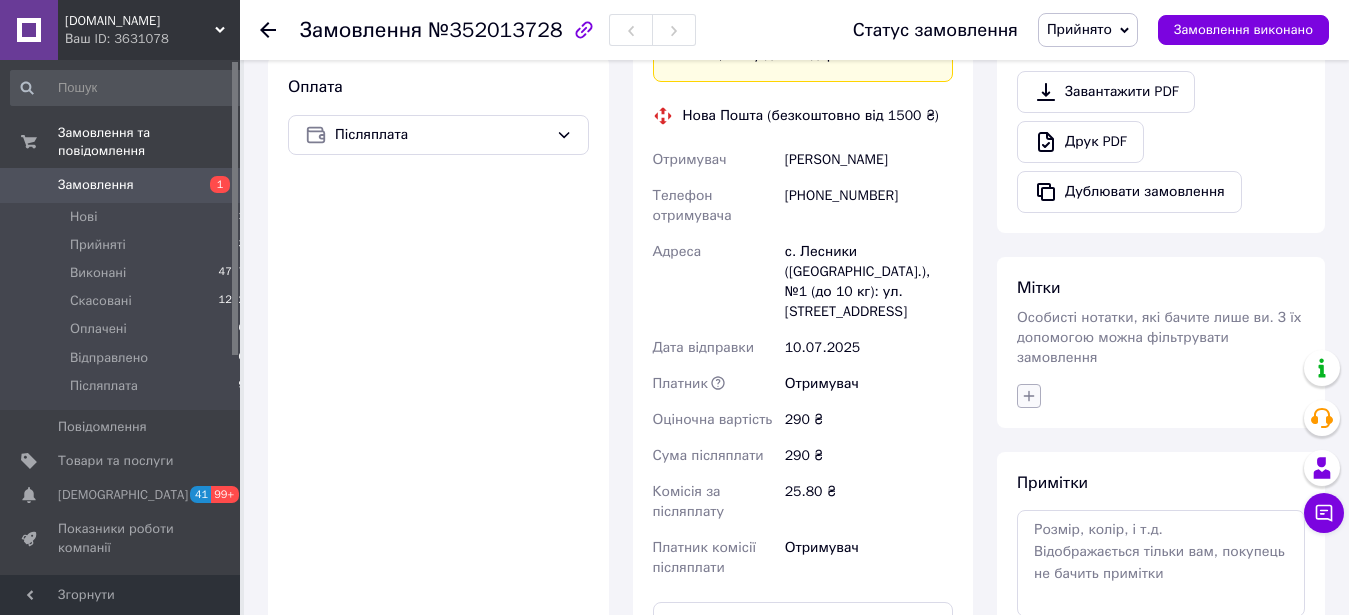 click 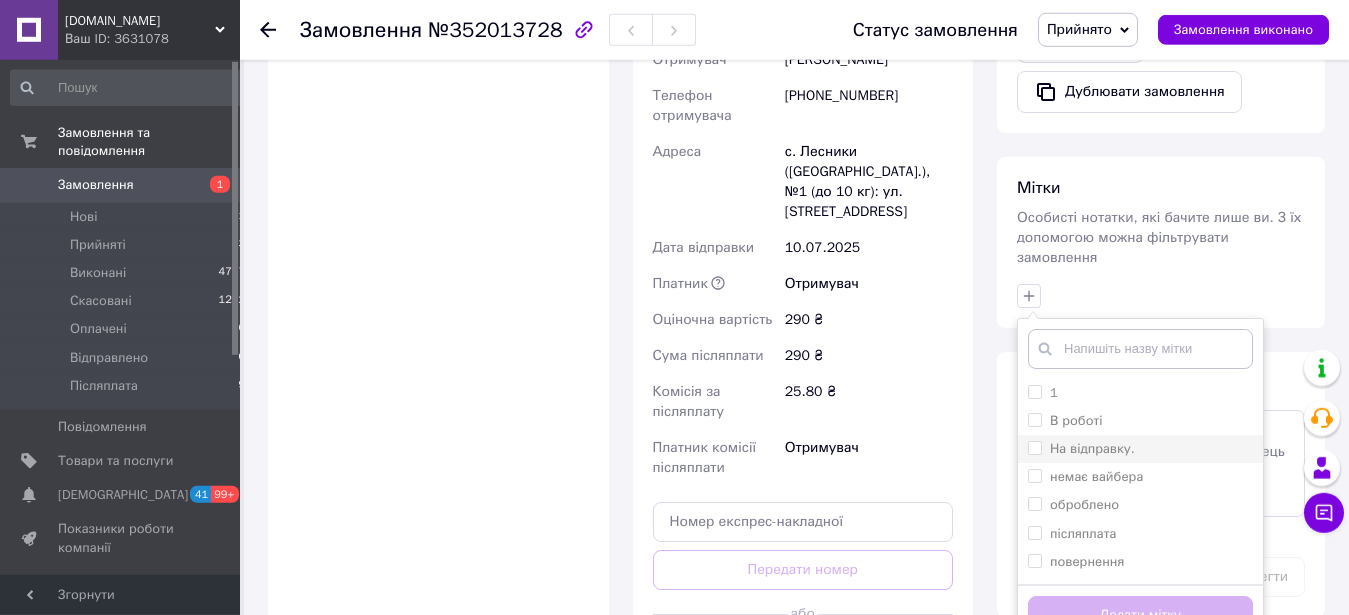 scroll, scrollTop: 816, scrollLeft: 0, axis: vertical 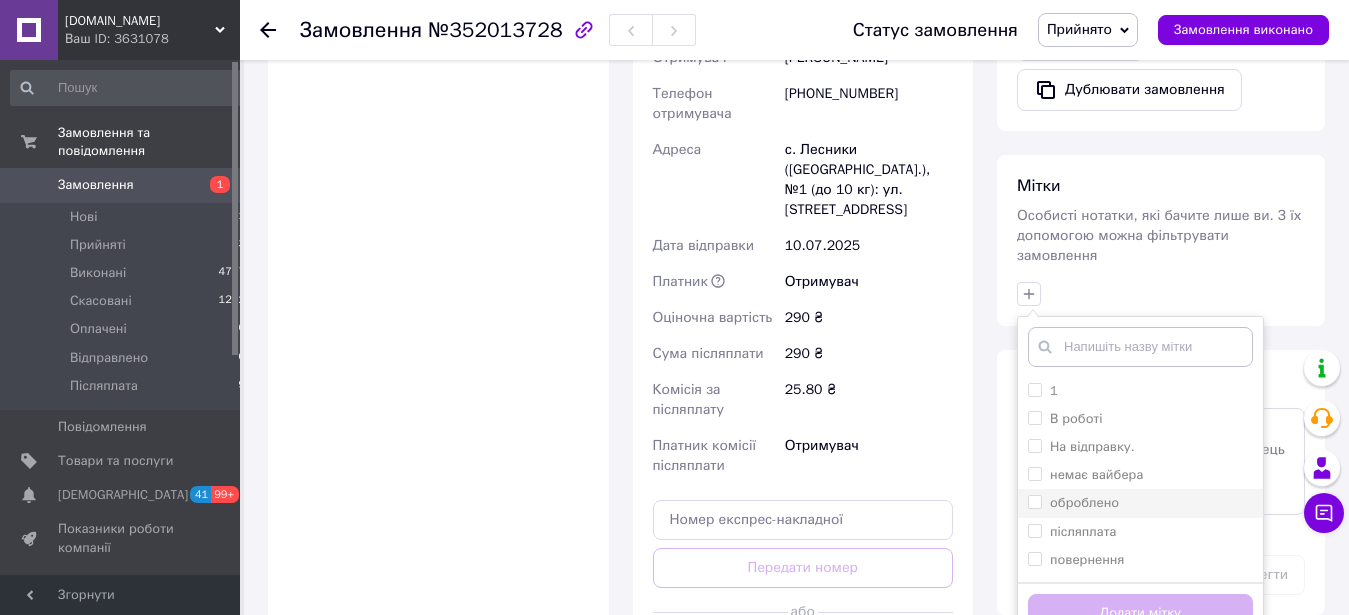 click on "оброблено" at bounding box center (1084, 502) 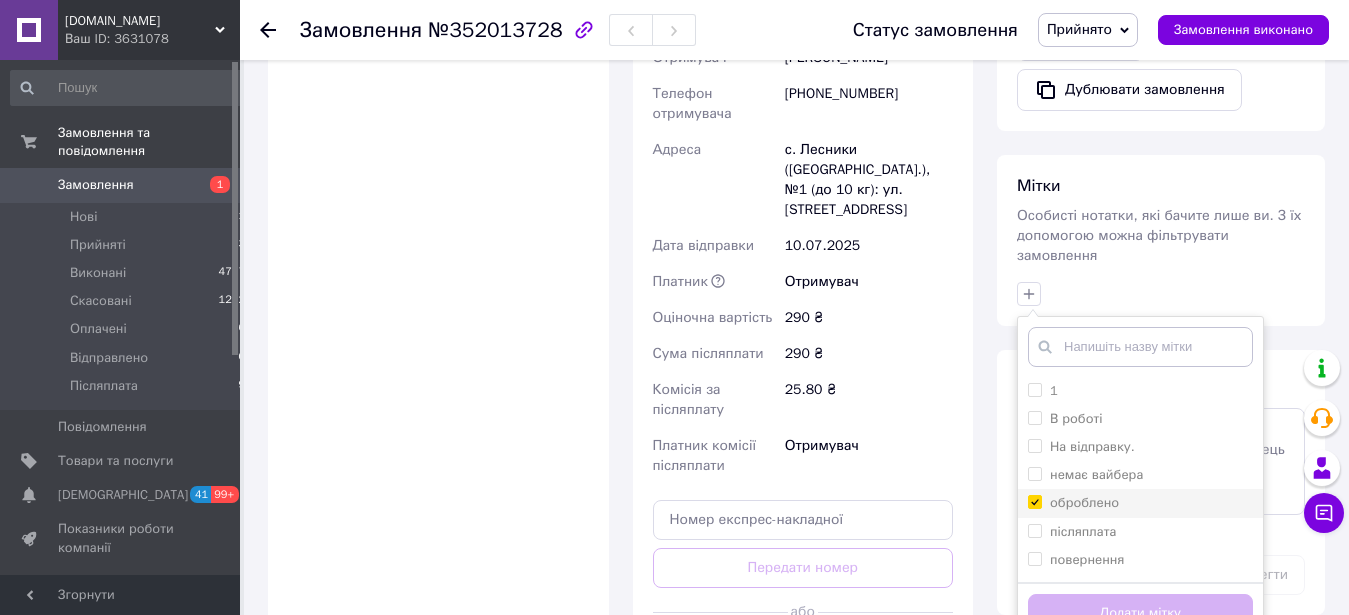 checkbox on "true" 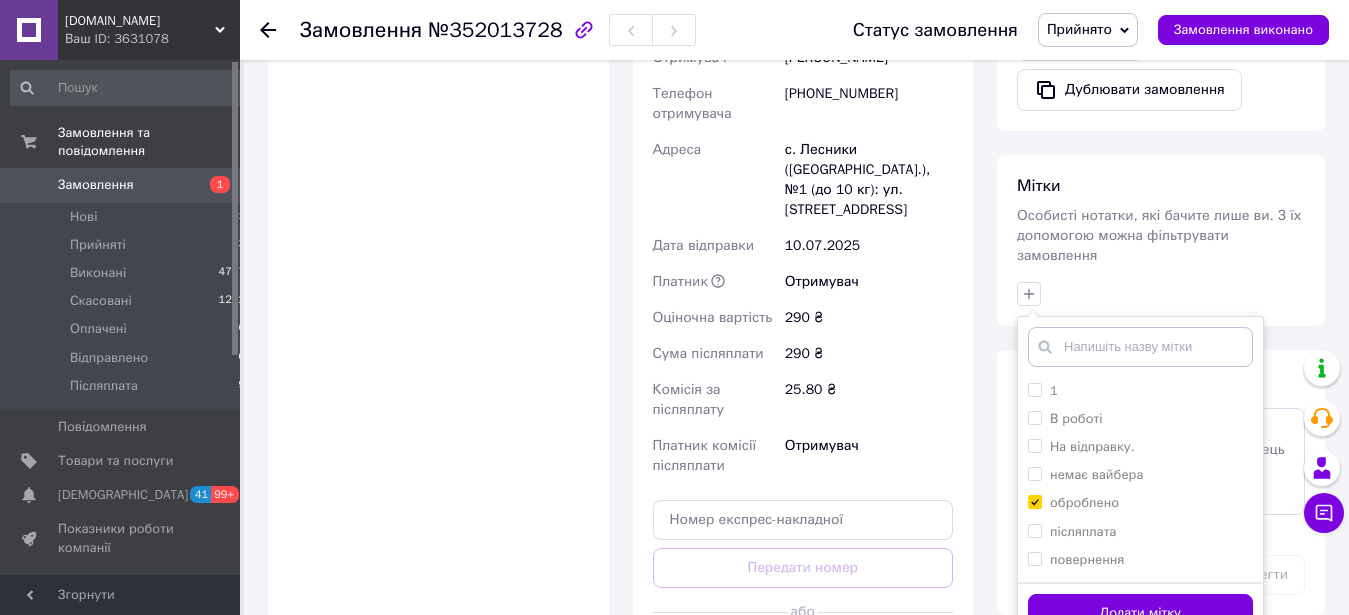 click on "Додати мітку" at bounding box center (1140, 613) 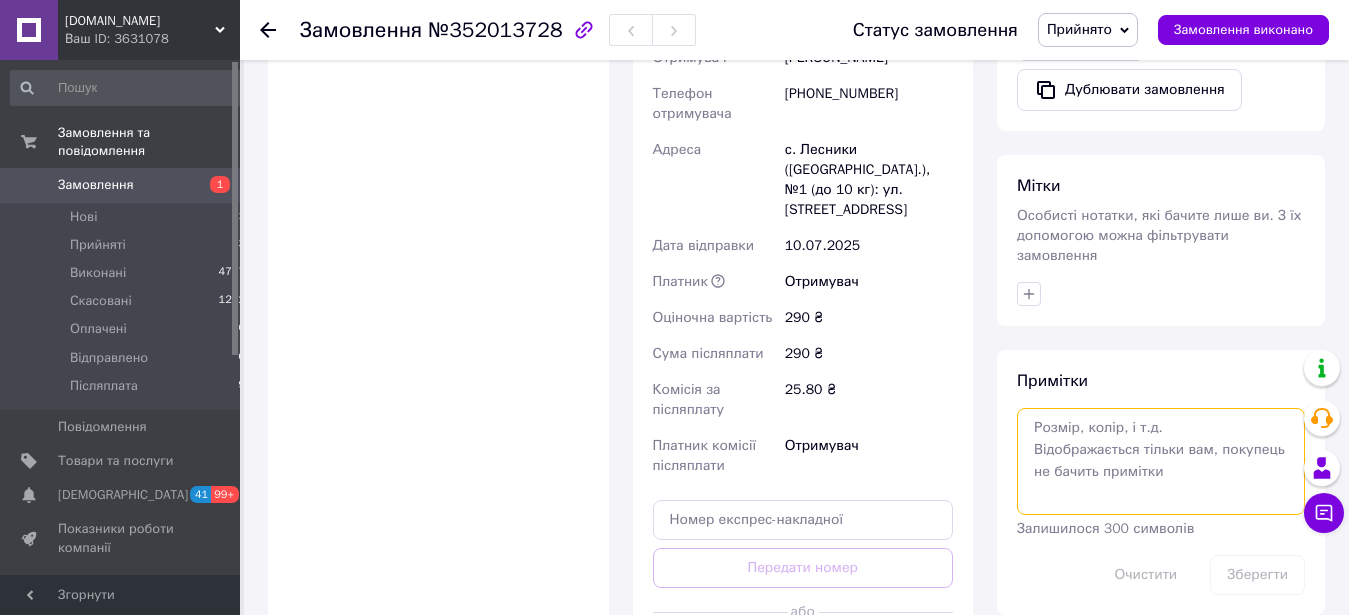 click at bounding box center (1161, 461) 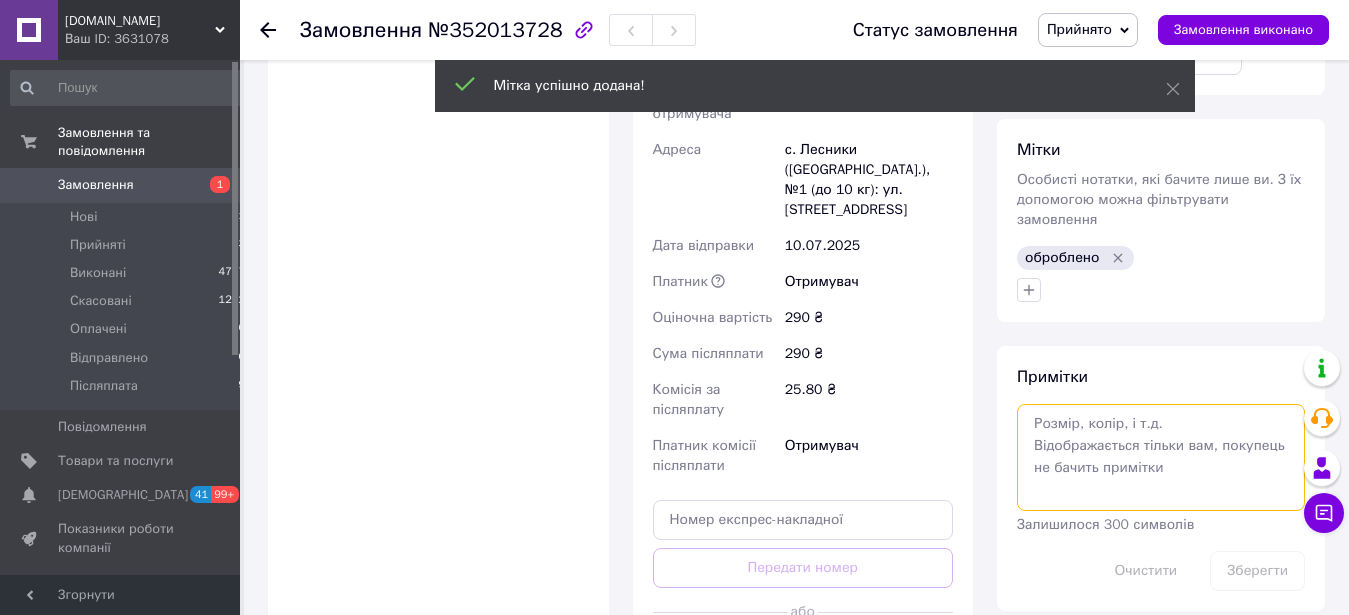 click at bounding box center (1161, 457) 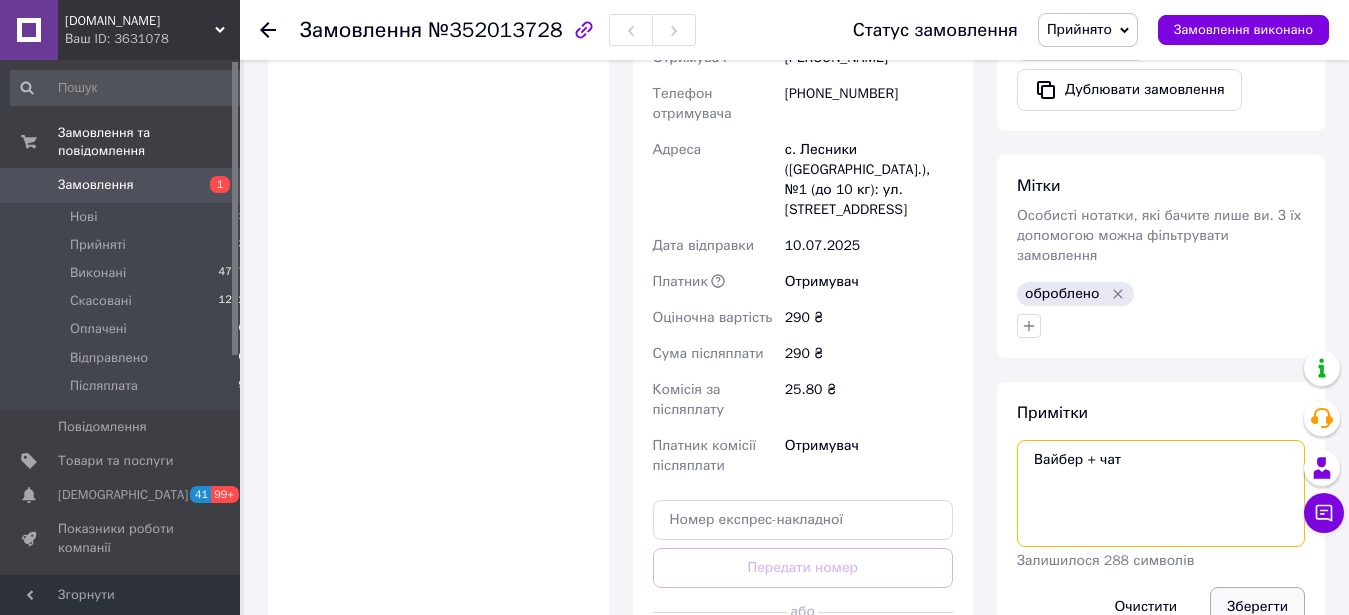 type on "Вайбер + чат" 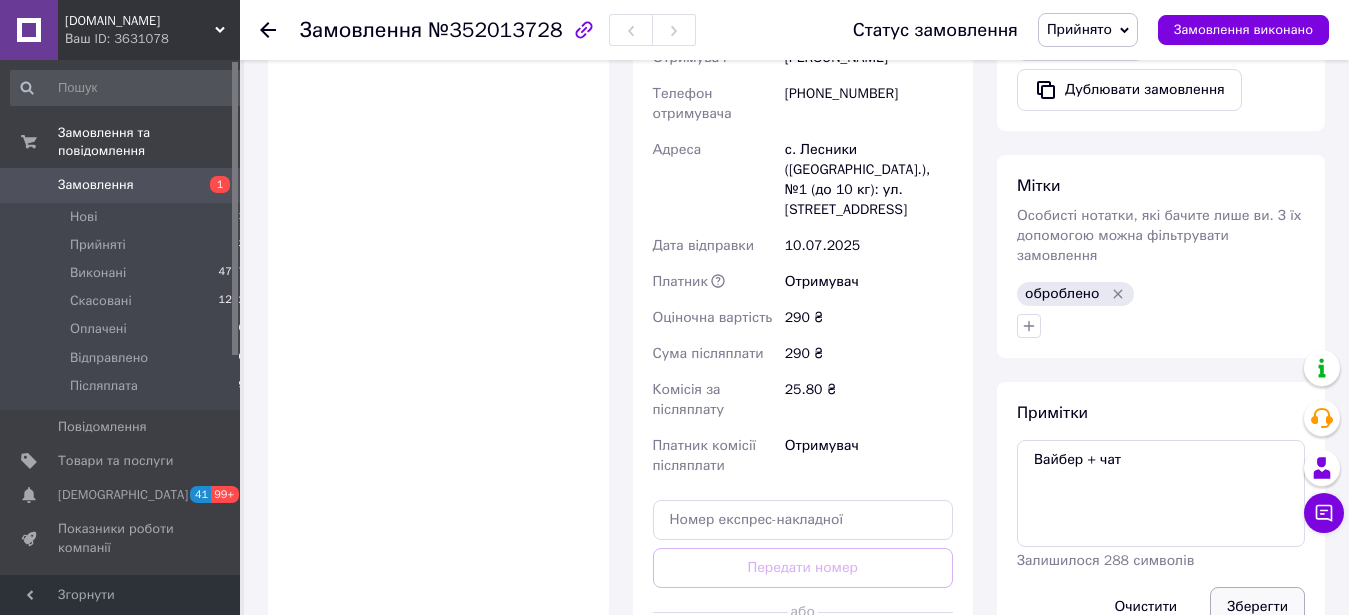 click on "Зберегти" at bounding box center (1257, 607) 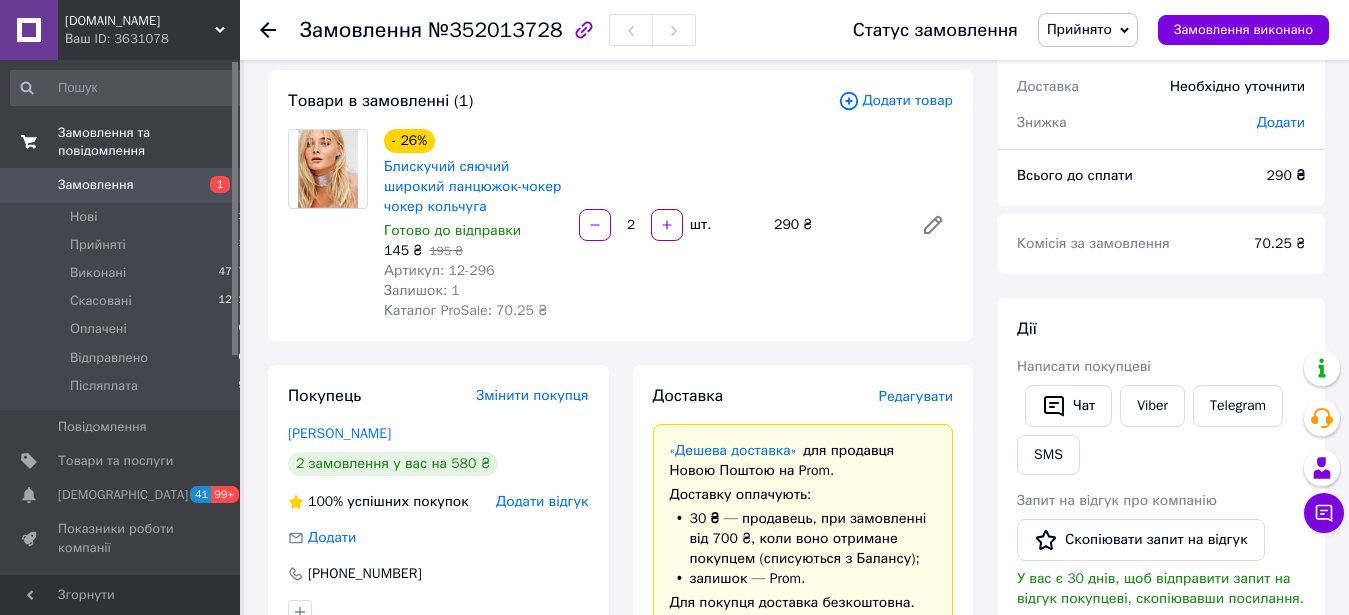 scroll, scrollTop: 0, scrollLeft: 0, axis: both 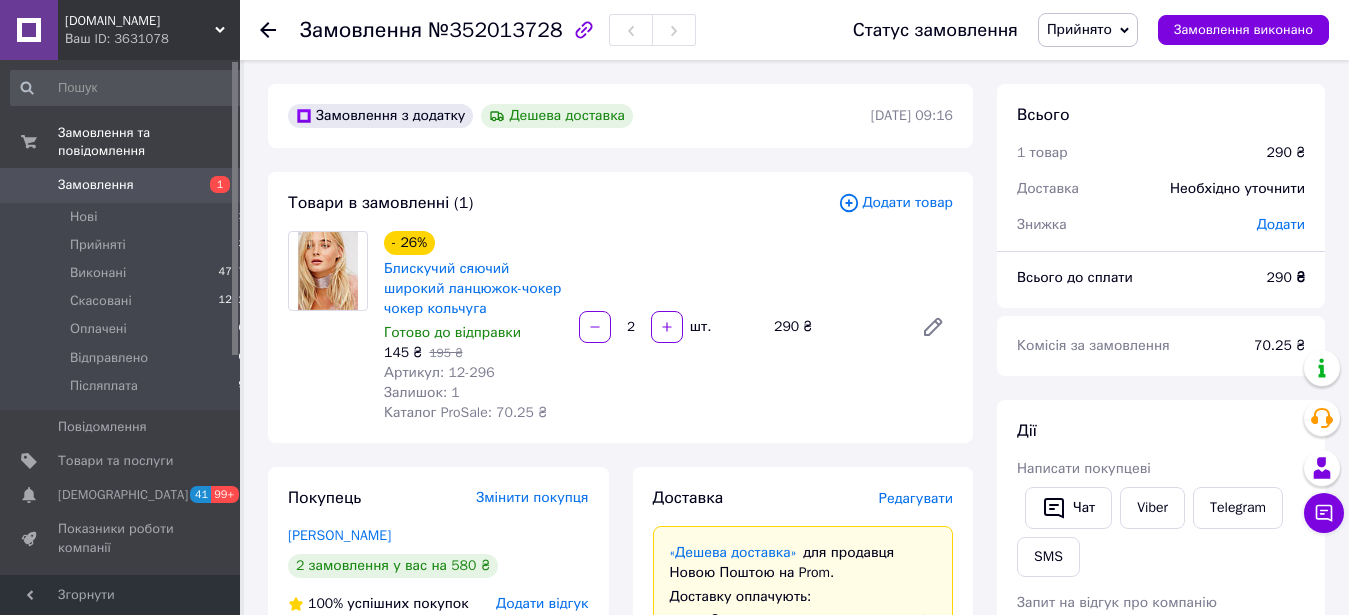 drag, startPoint x: 143, startPoint y: 160, endPoint x: 260, endPoint y: 286, distance: 171.94476 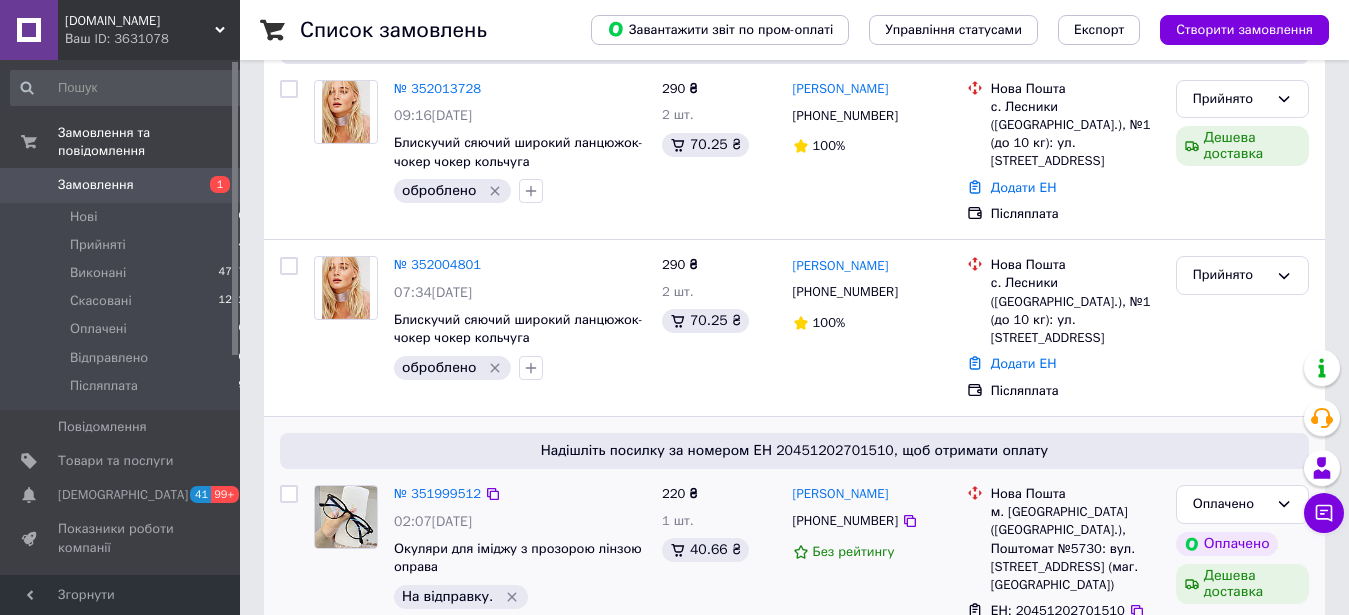 scroll, scrollTop: 0, scrollLeft: 0, axis: both 